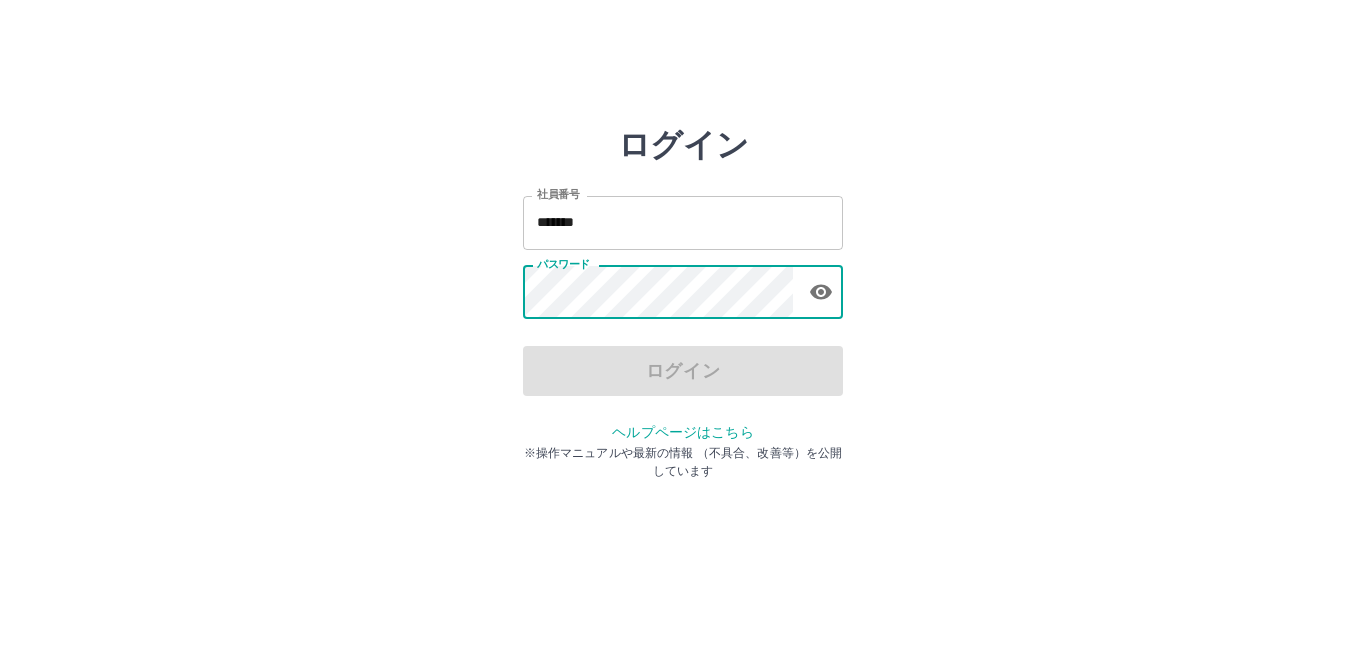 scroll, scrollTop: 0, scrollLeft: 0, axis: both 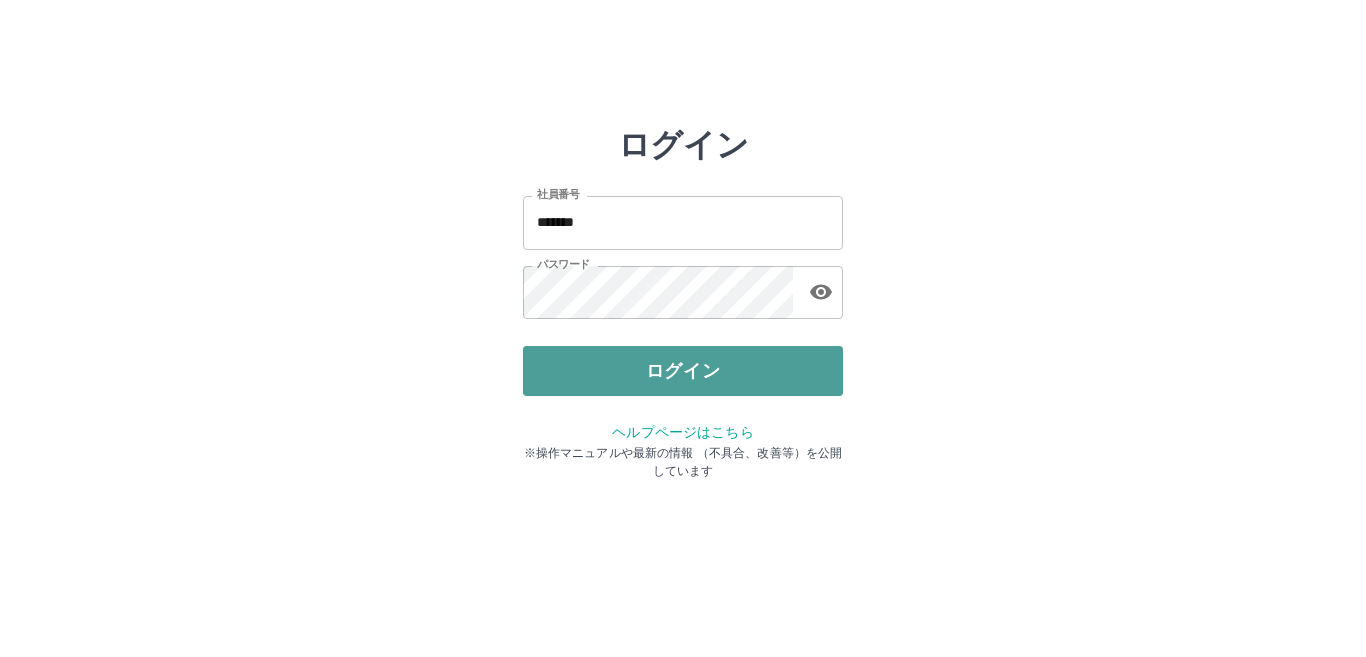 click on "ログイン" at bounding box center [683, 371] 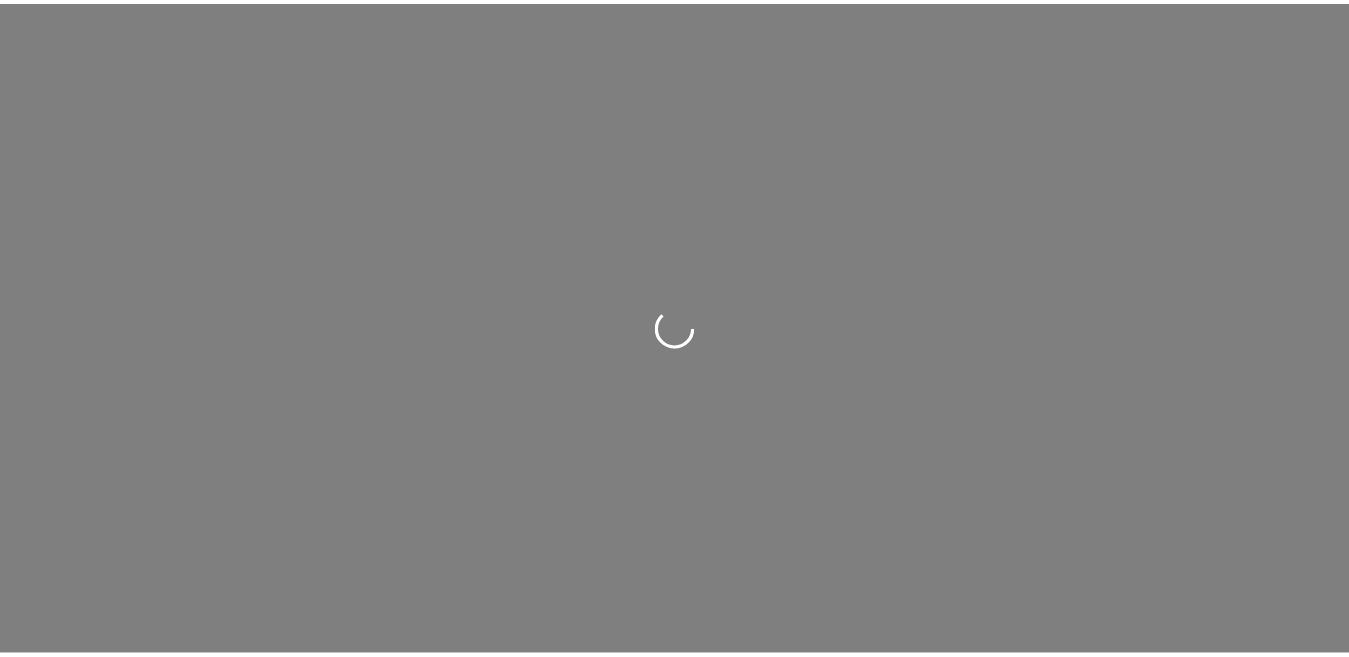 scroll, scrollTop: 0, scrollLeft: 0, axis: both 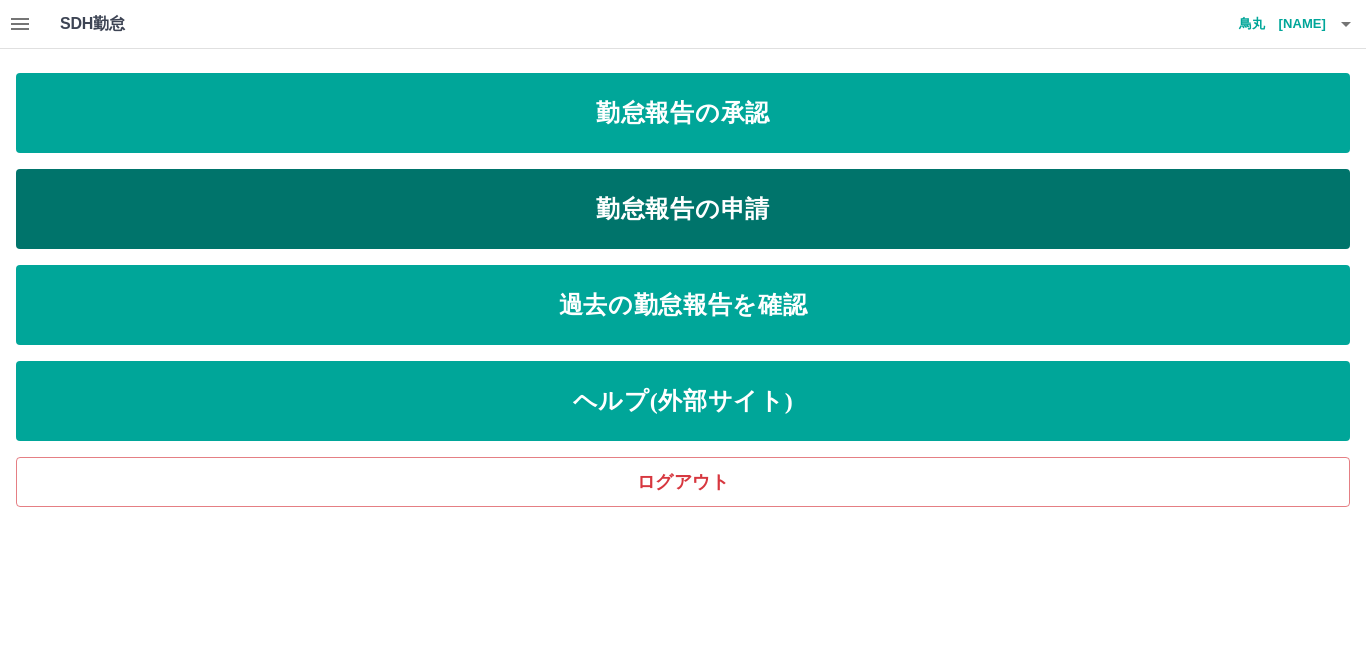 click on "勤怠報告の申請" at bounding box center [683, 209] 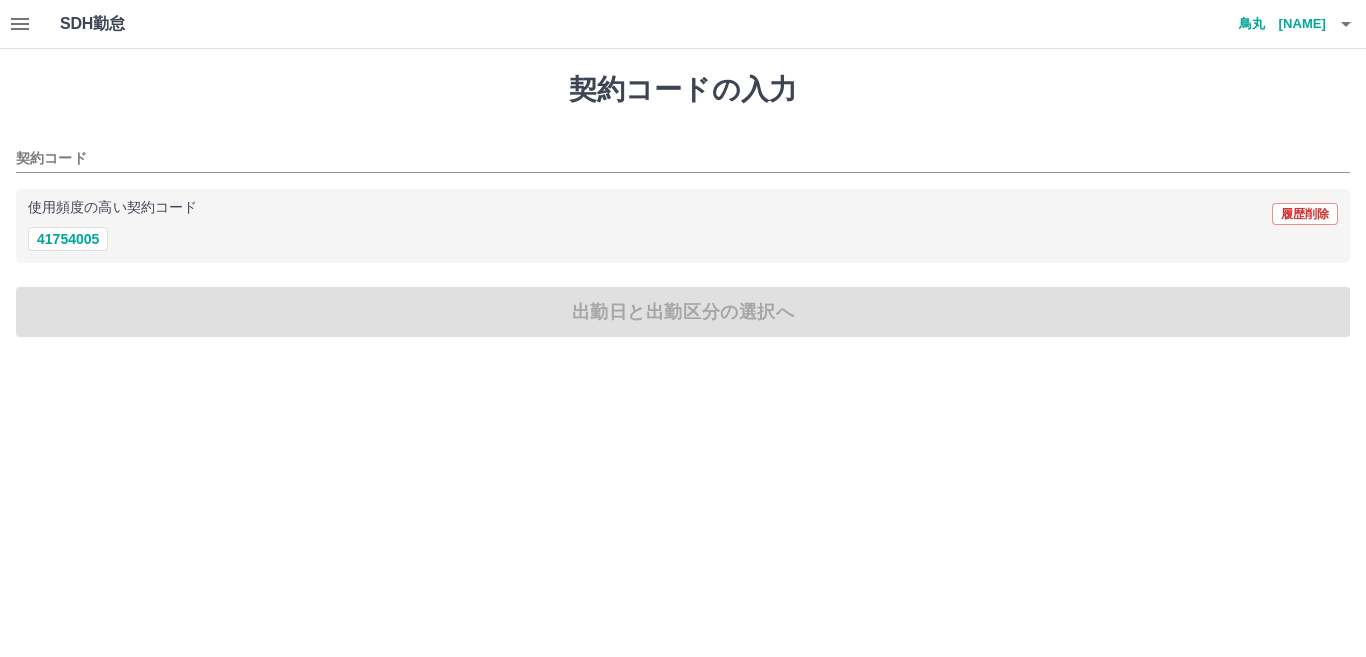 click on "使用頻度の高い契約コード 履歴削除 41754005" at bounding box center [683, 226] 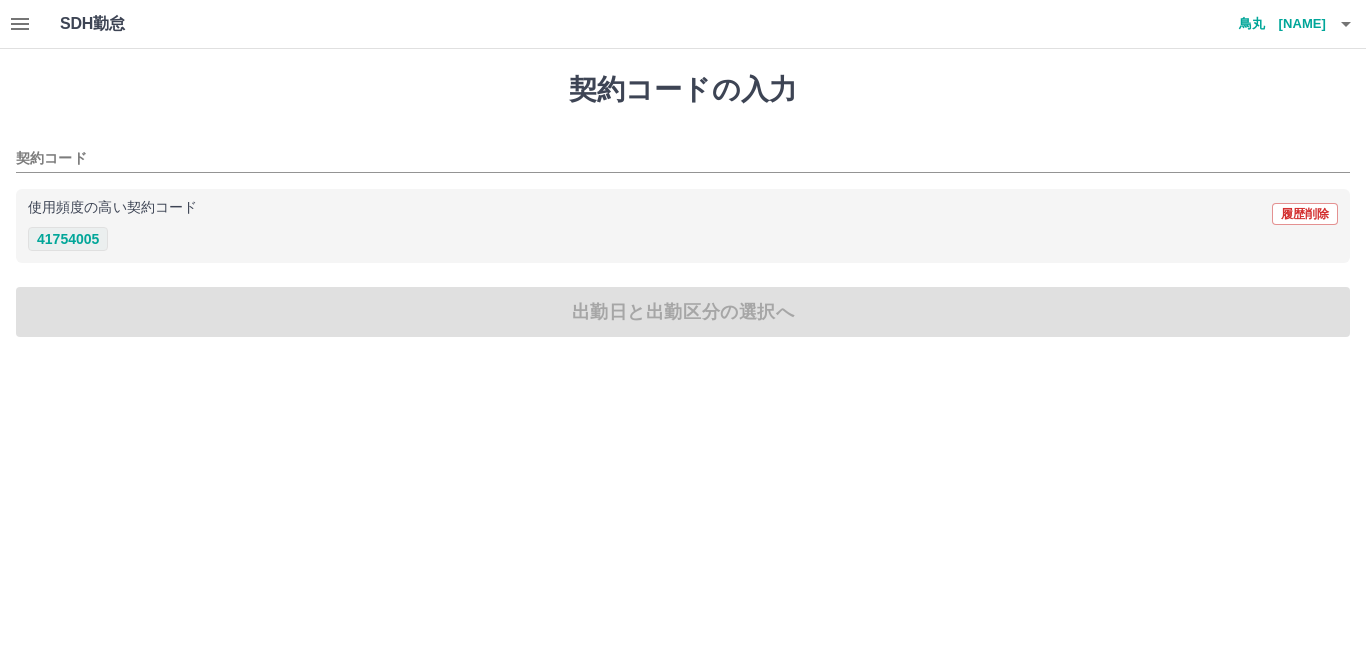 click on "41754005" at bounding box center (68, 239) 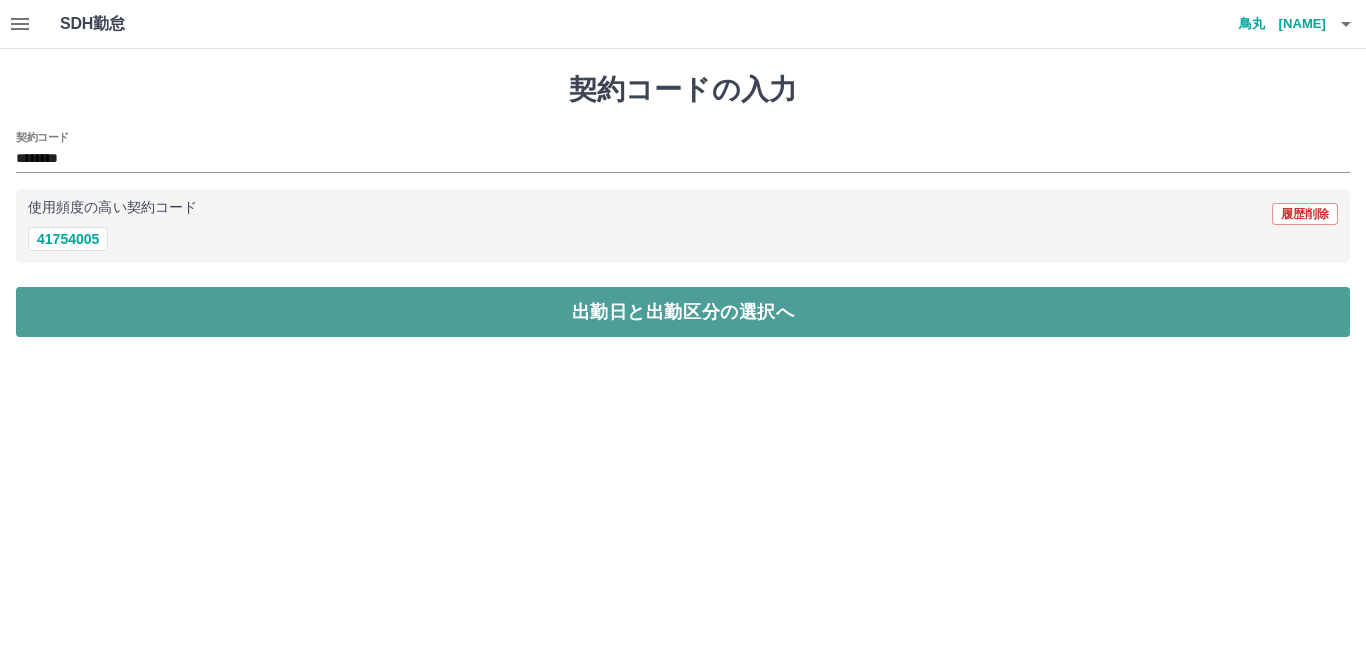 click on "出勤日と出勤区分の選択へ" at bounding box center (683, 312) 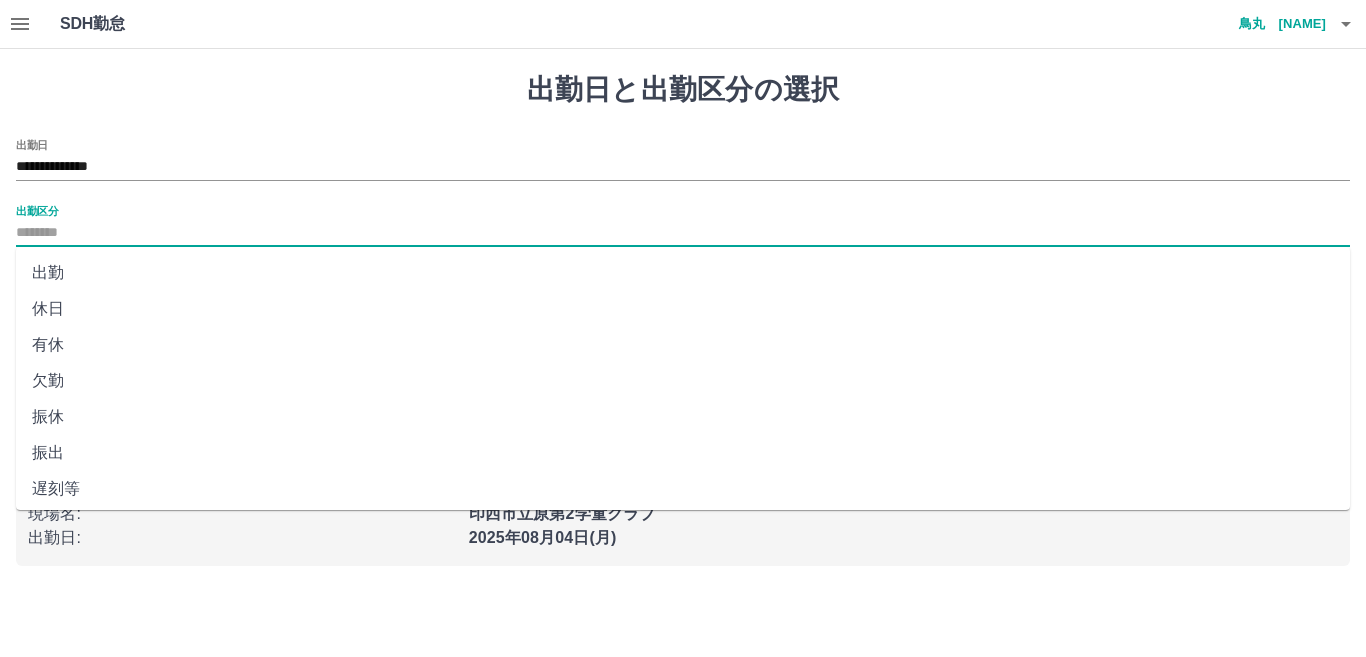 click on "出勤区分" at bounding box center [683, 233] 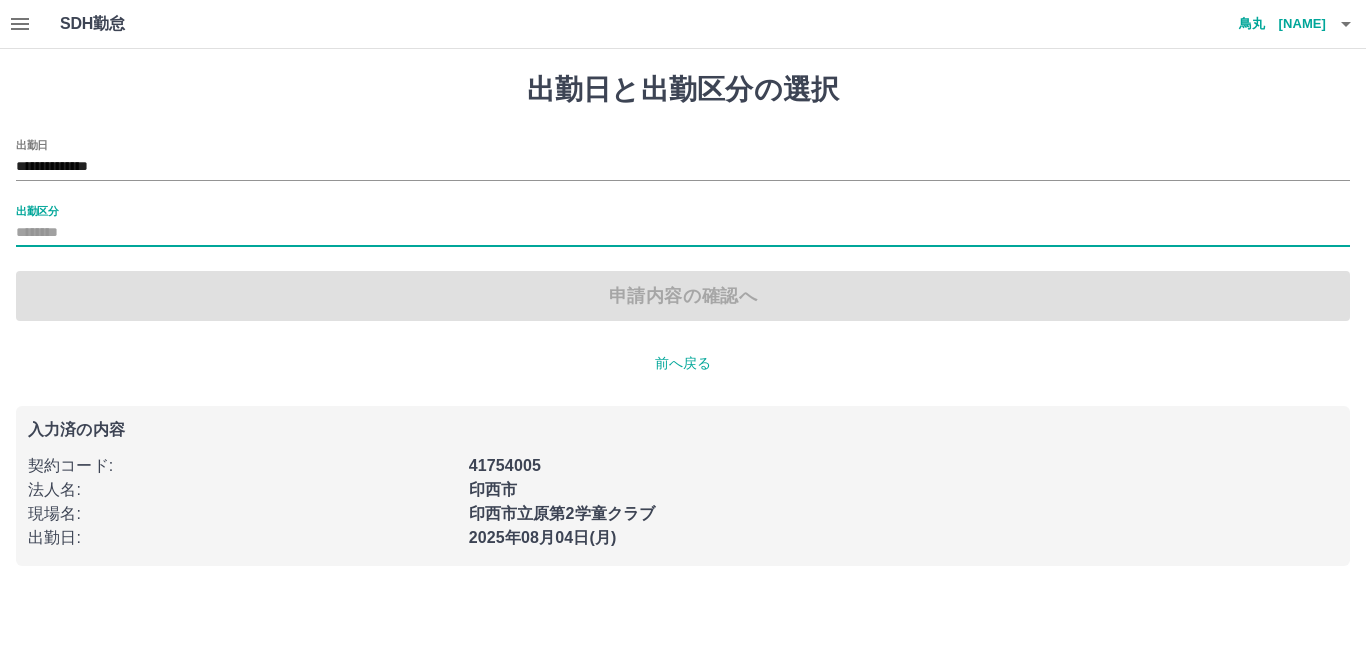 click on "出勤区分" at bounding box center [683, 233] 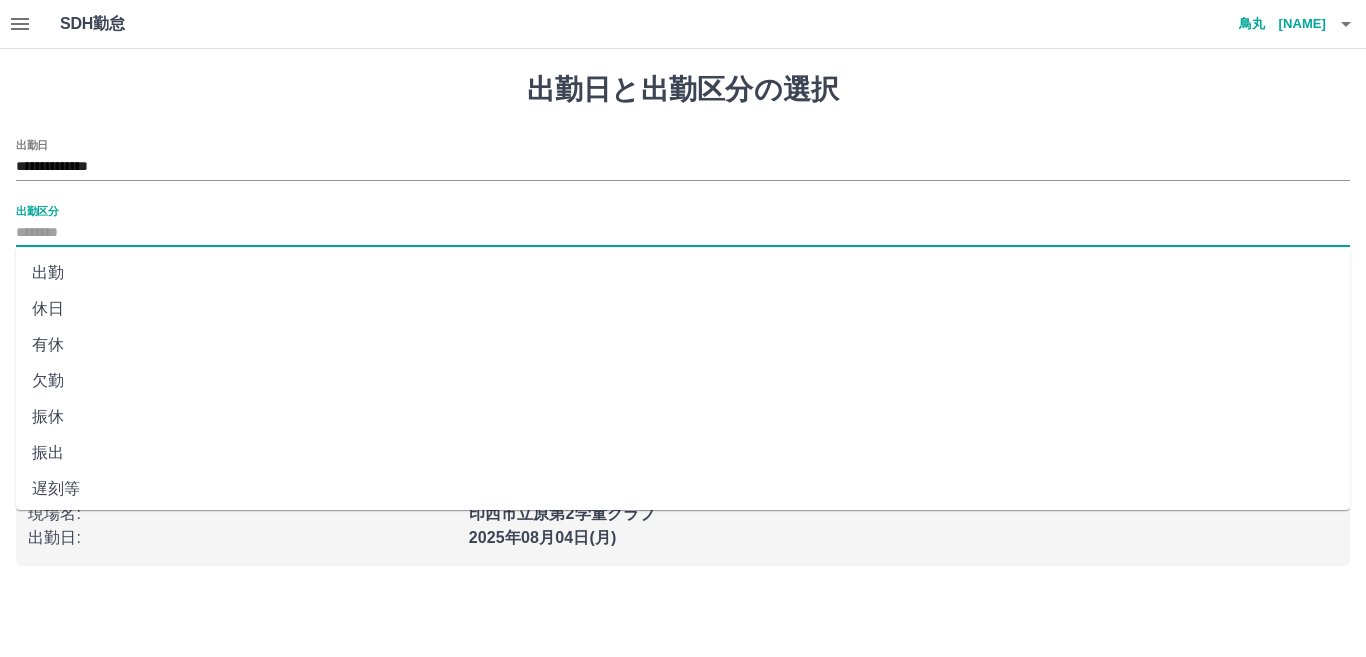 click on "出勤" at bounding box center (683, 273) 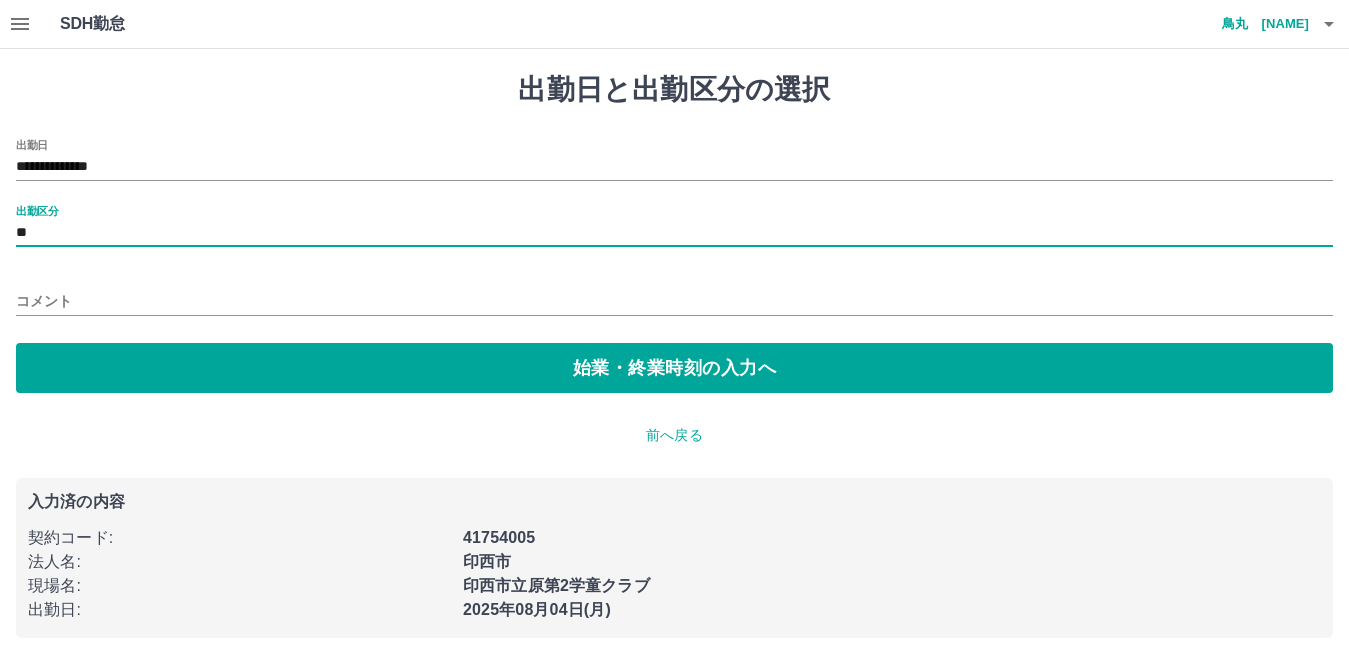 click on "コメント" at bounding box center [674, 301] 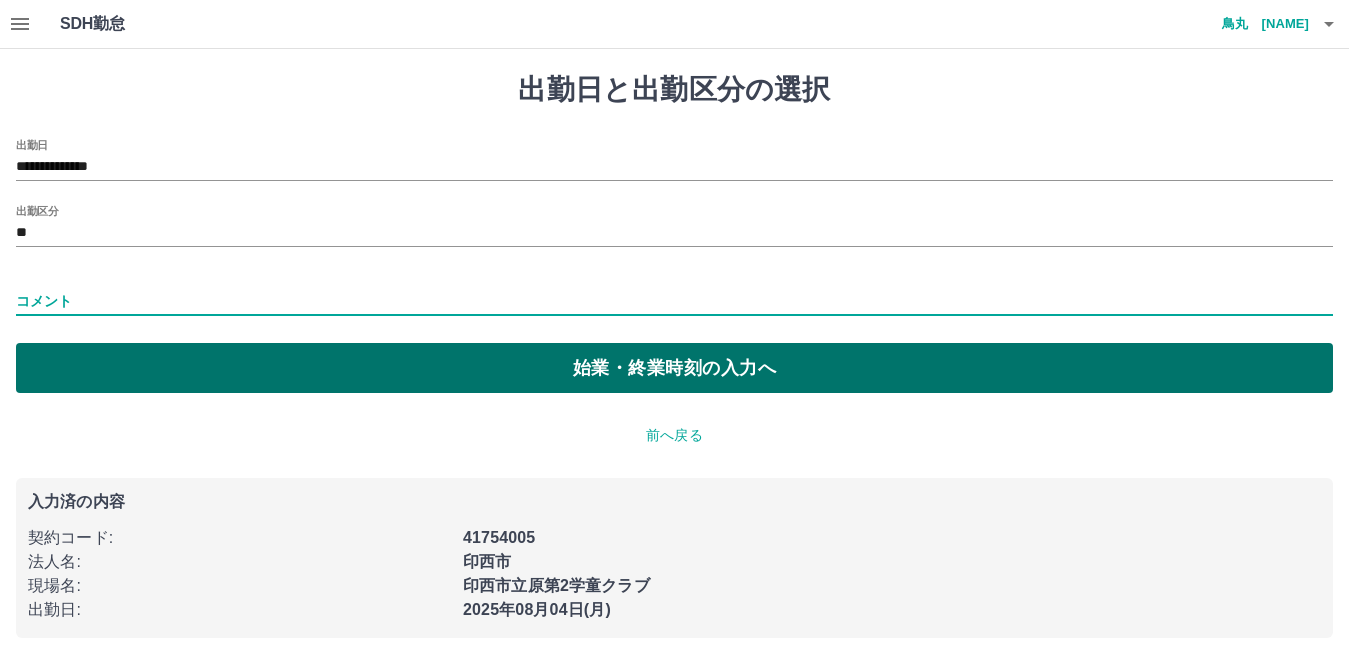 click on "始業・終業時刻の入力へ" at bounding box center (674, 368) 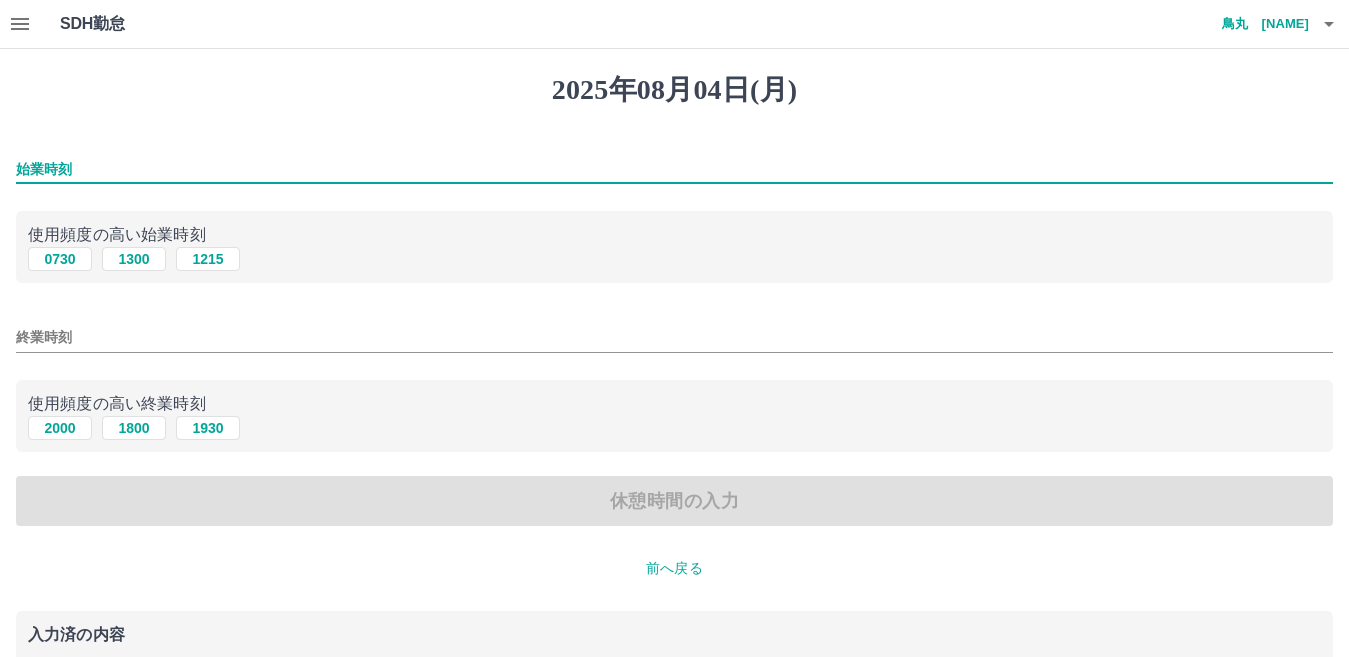 click on "始業時刻" at bounding box center [674, 169] 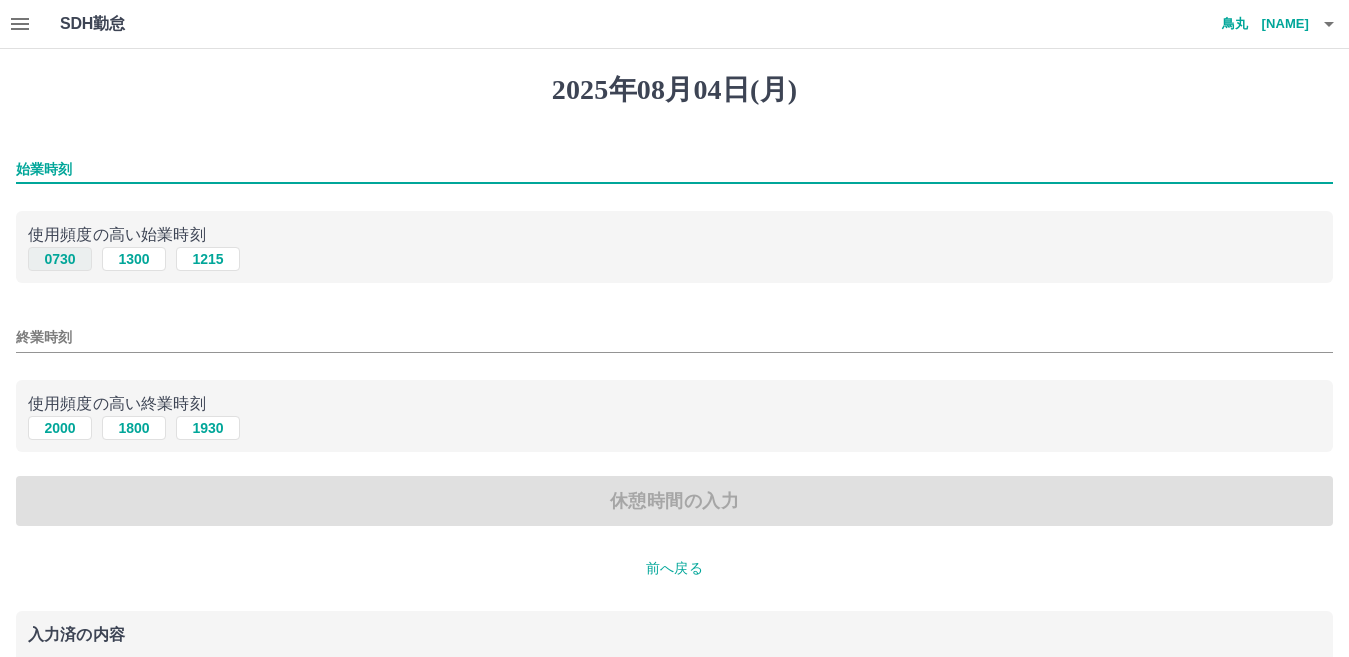 click on "0730" at bounding box center [60, 259] 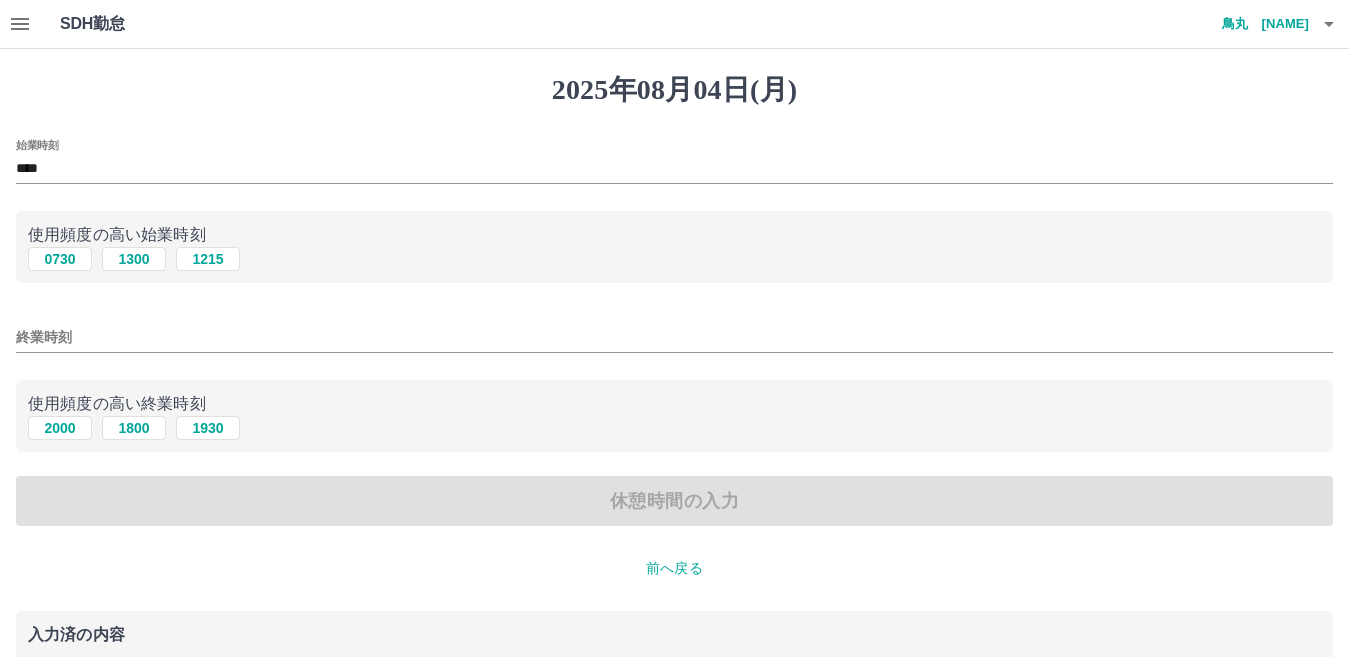 click on "終業時刻" at bounding box center (674, 337) 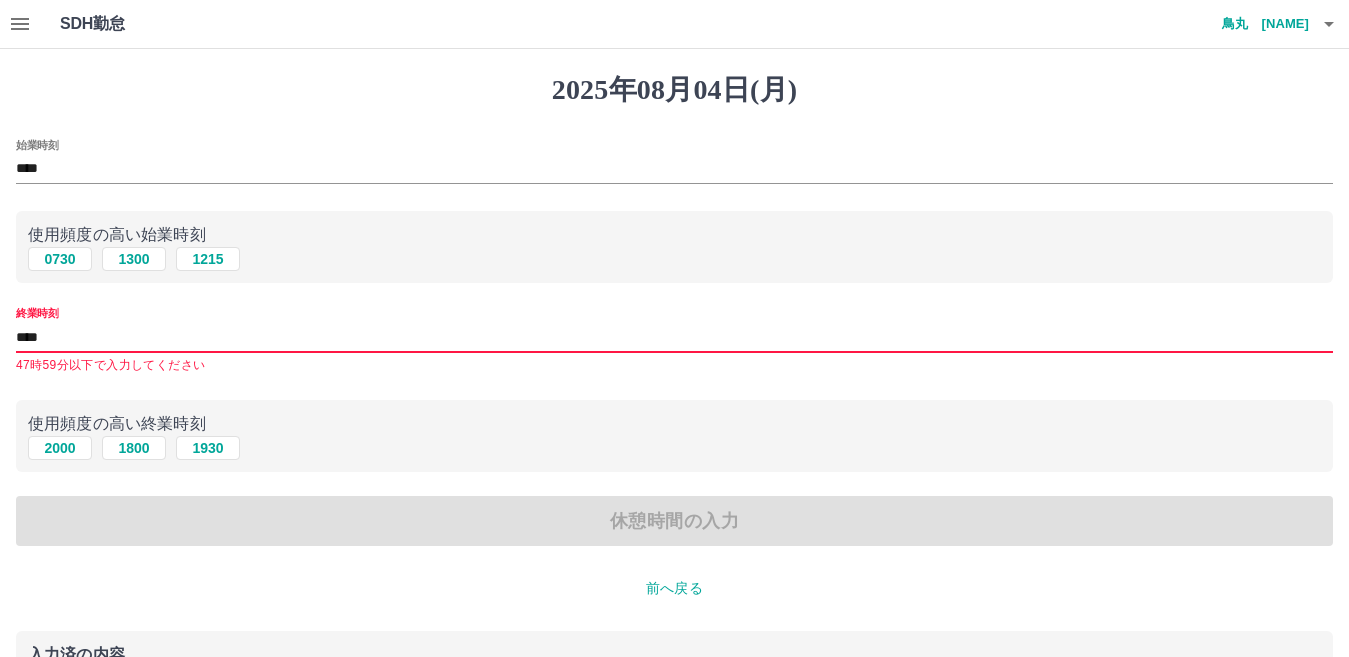 type on "****" 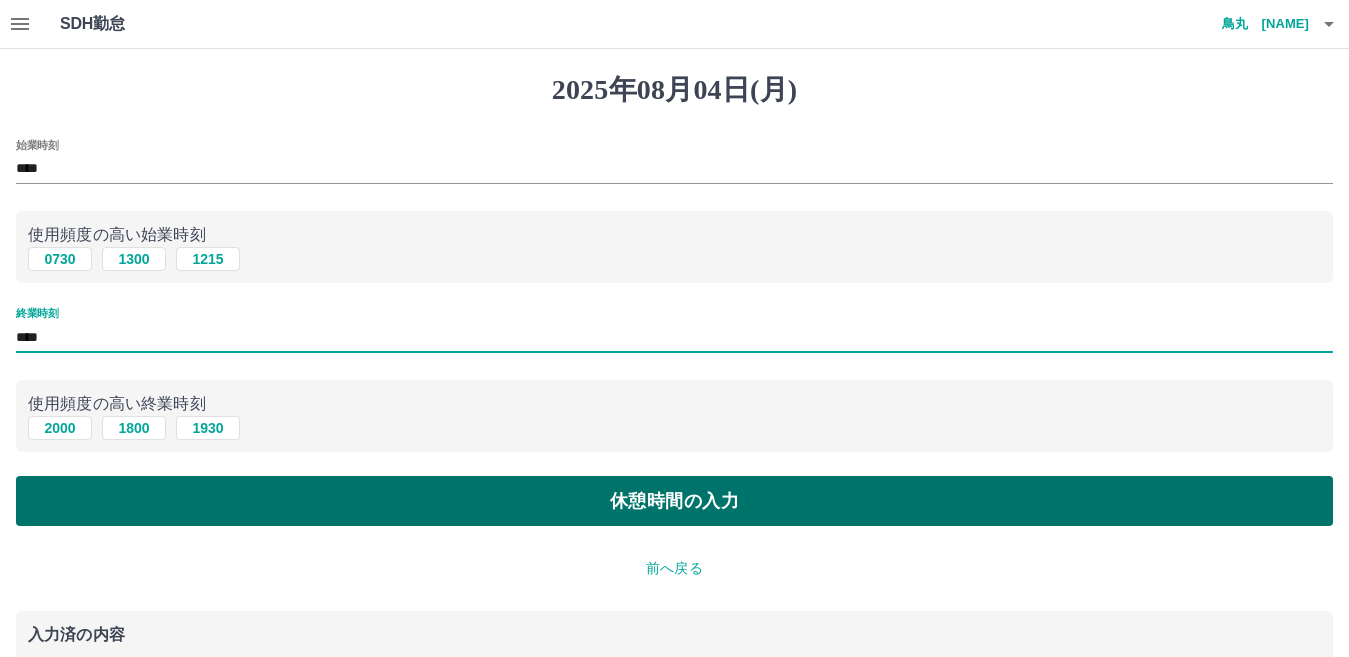 click on "休憩時間の入力" at bounding box center [674, 501] 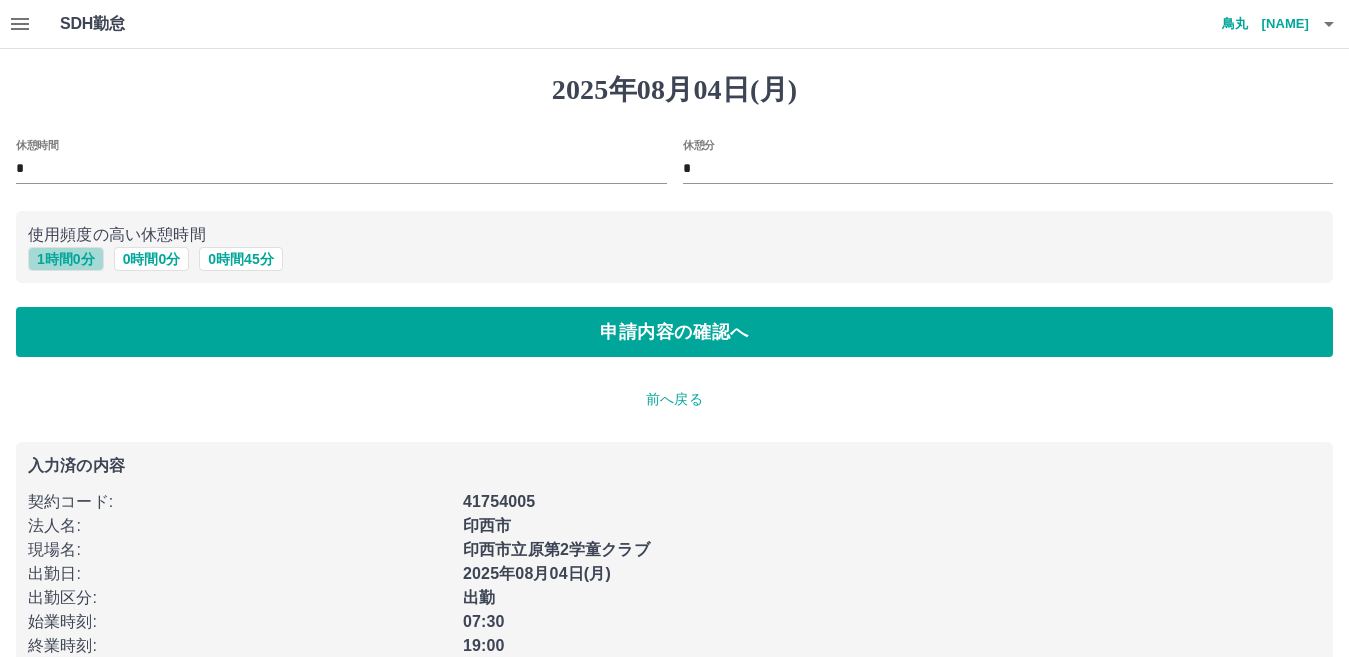 click on "1 時間 0 分" at bounding box center [66, 259] 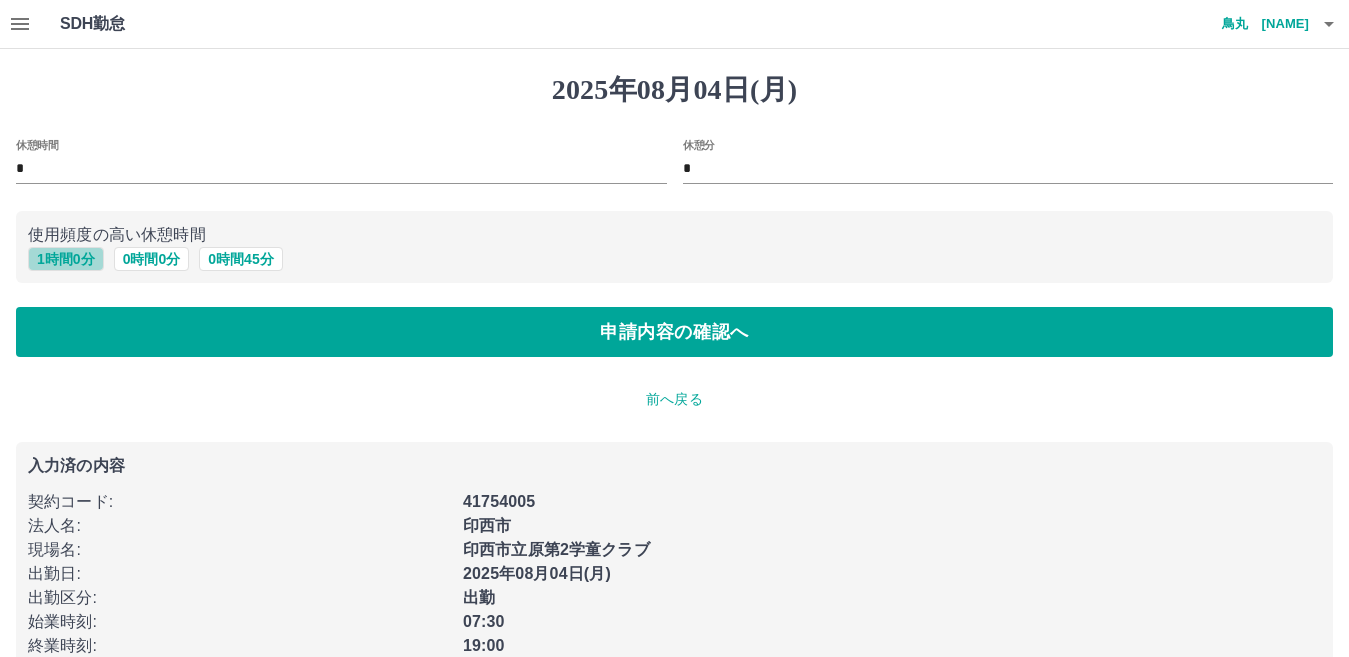 type on "*" 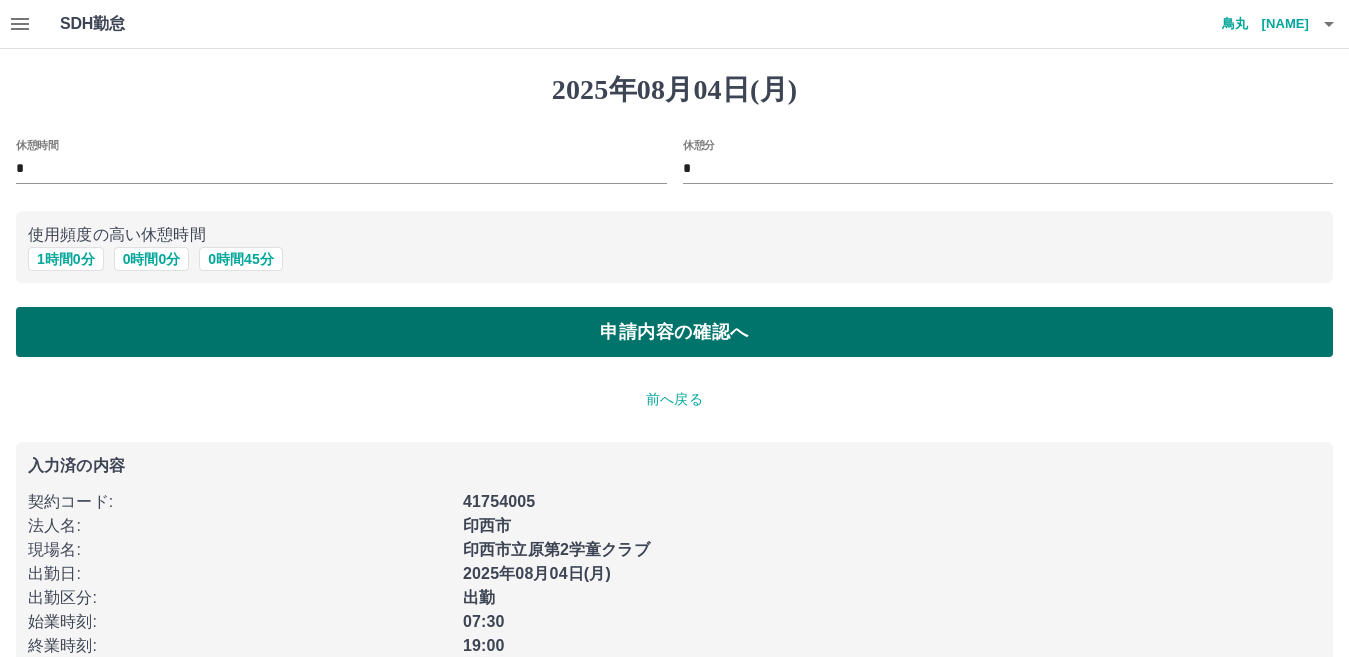 click on "申請内容の確認へ" at bounding box center (674, 332) 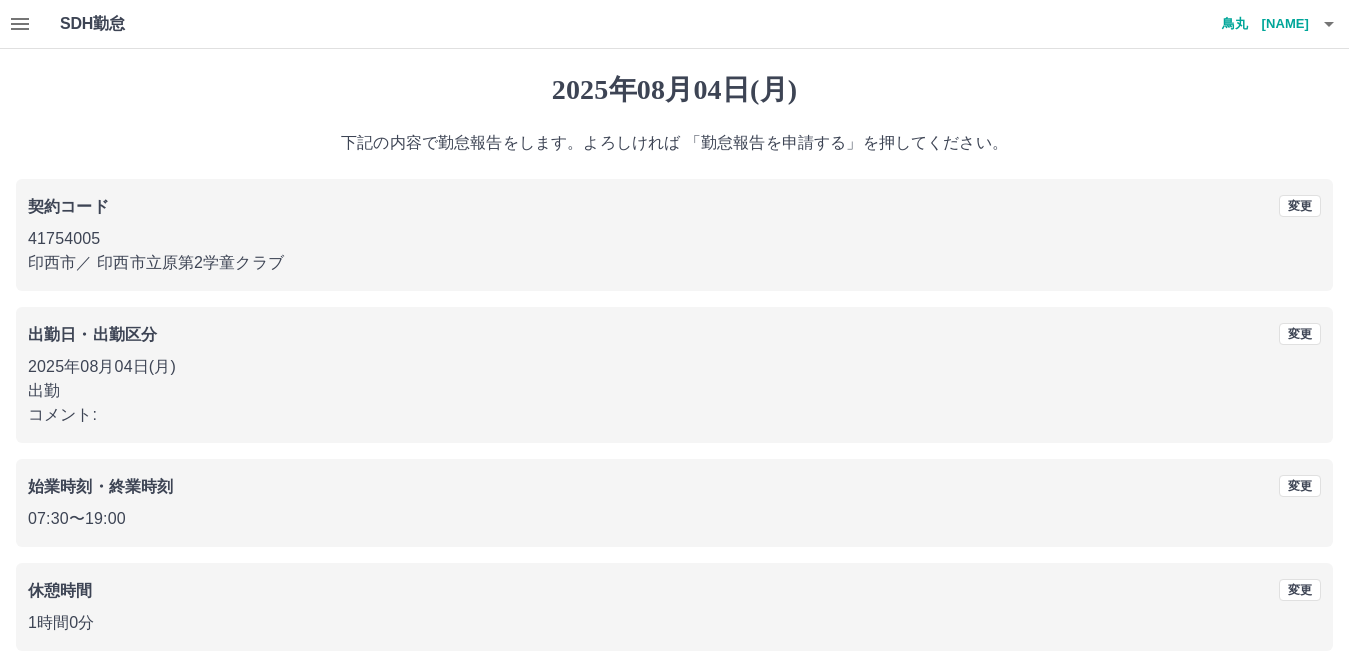 scroll, scrollTop: 92, scrollLeft: 0, axis: vertical 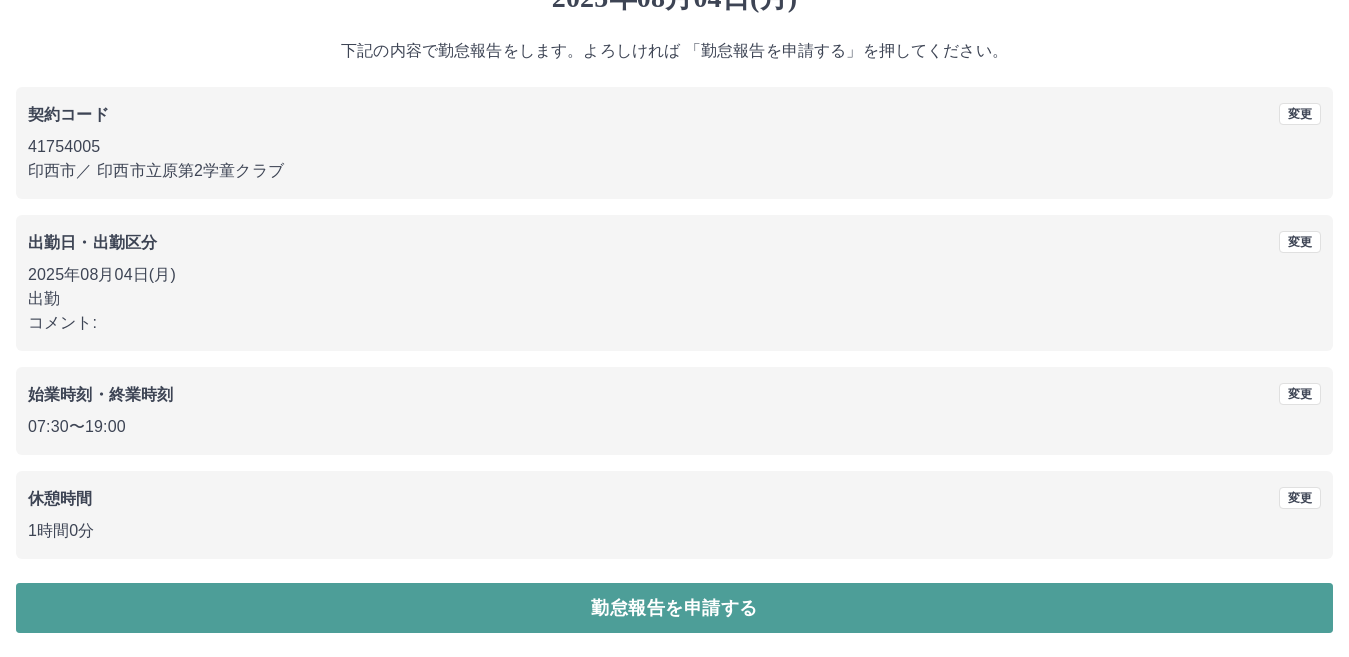 click on "勤怠報告を申請する" at bounding box center (674, 608) 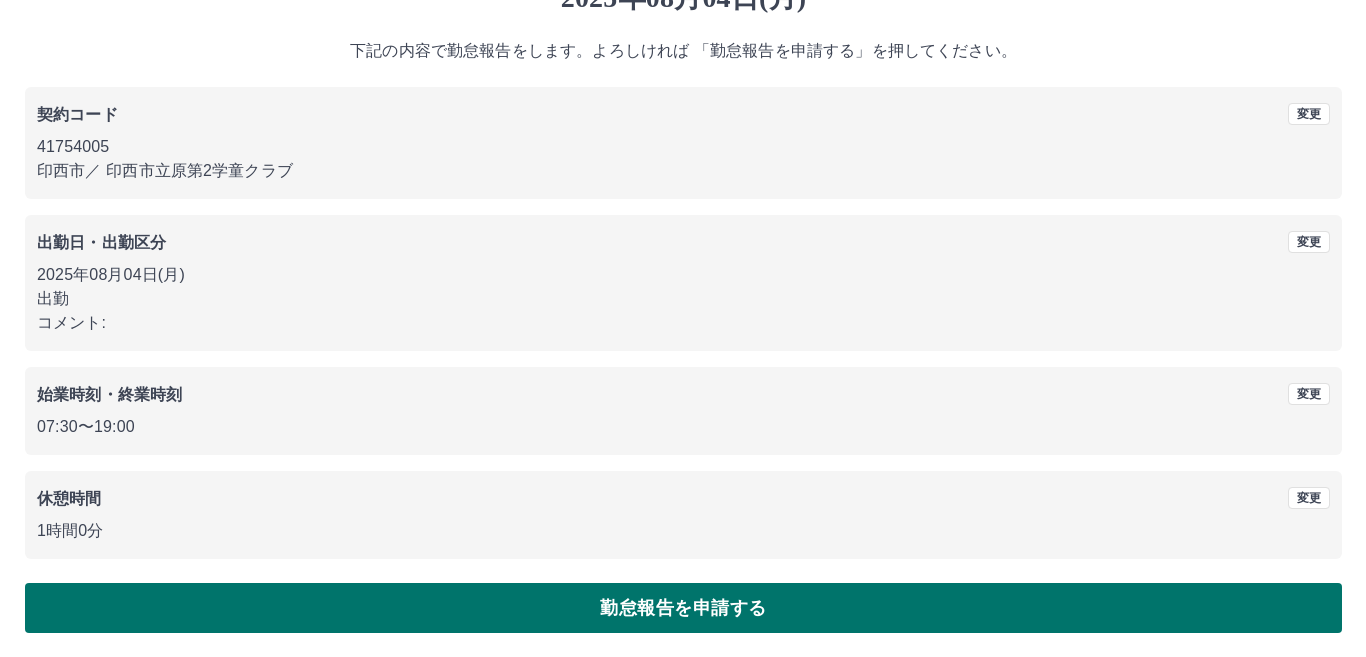 scroll, scrollTop: 0, scrollLeft: 0, axis: both 